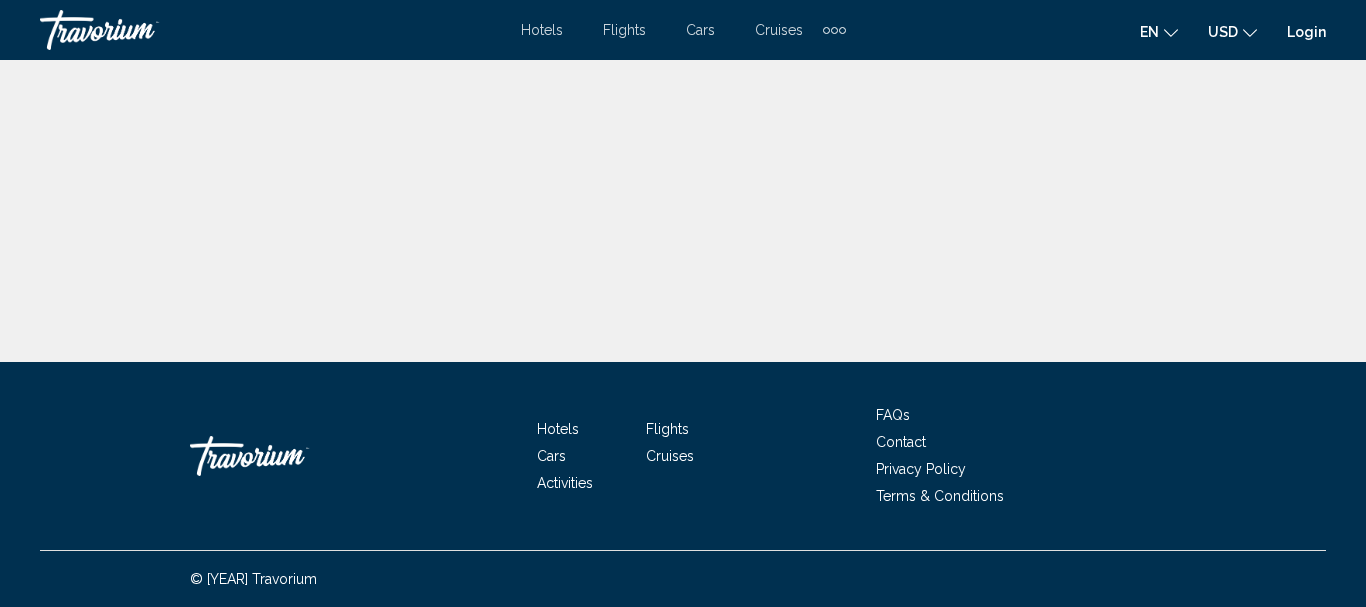 scroll, scrollTop: 0, scrollLeft: 0, axis: both 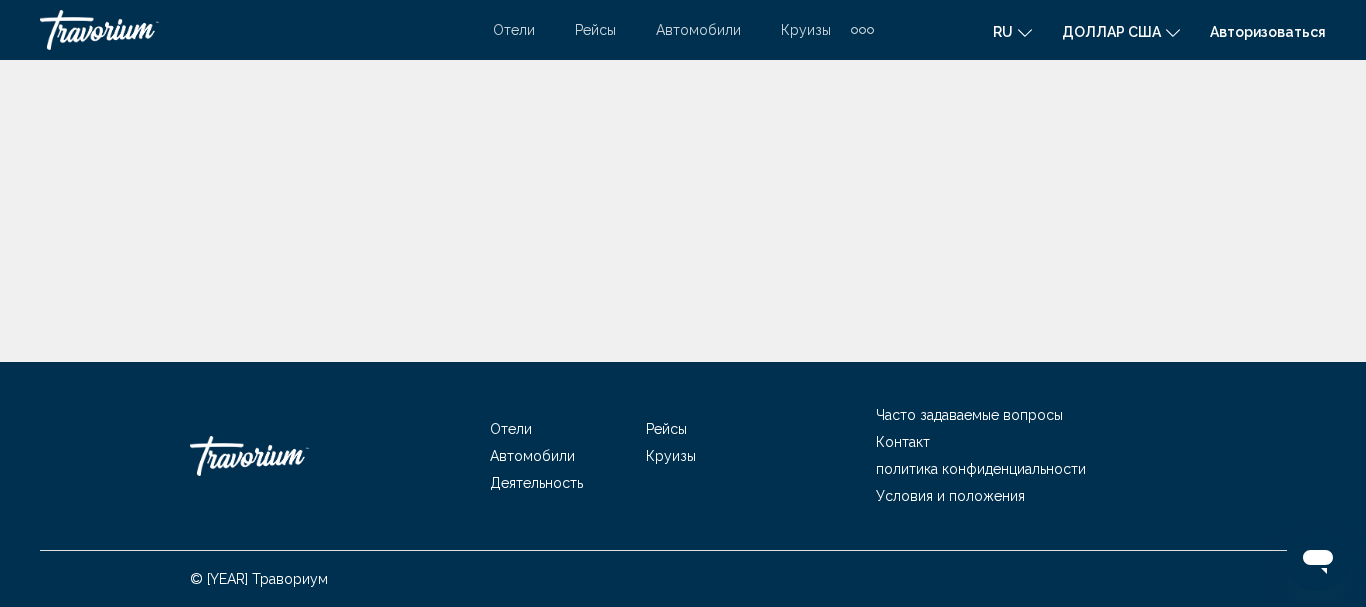 click at bounding box center [683, 181] 